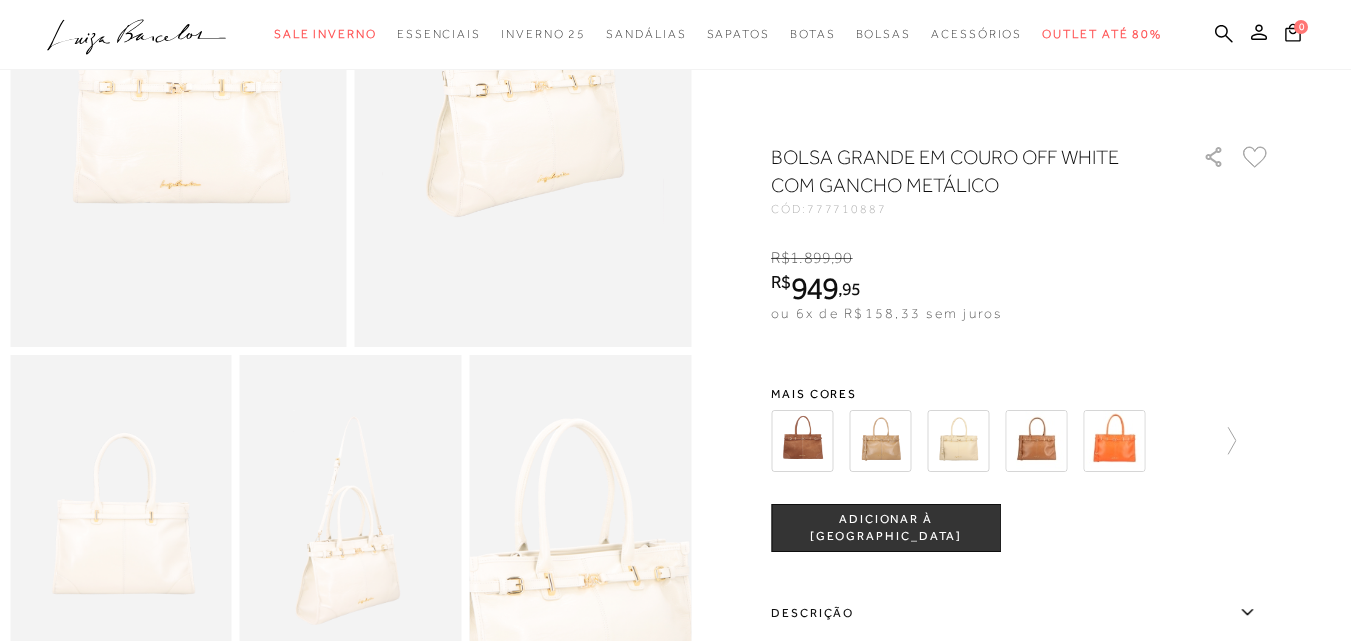 scroll, scrollTop: 300, scrollLeft: 0, axis: vertical 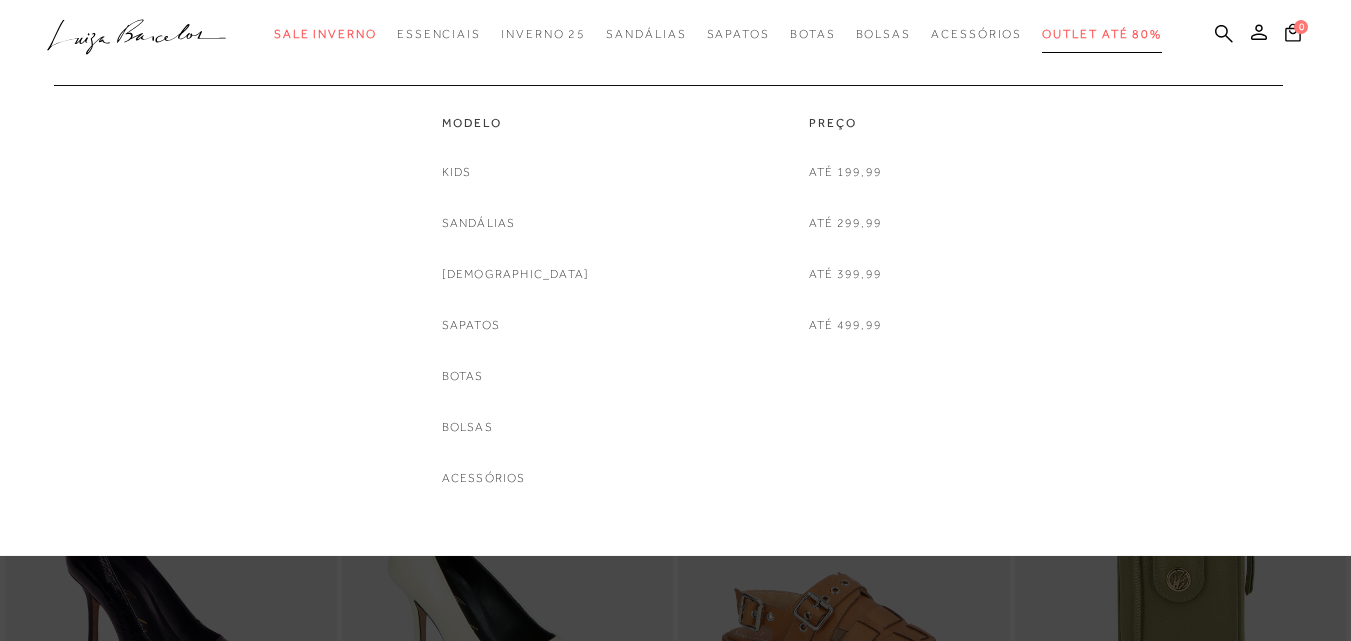 click on "Outlet até 80%" at bounding box center [1102, 34] 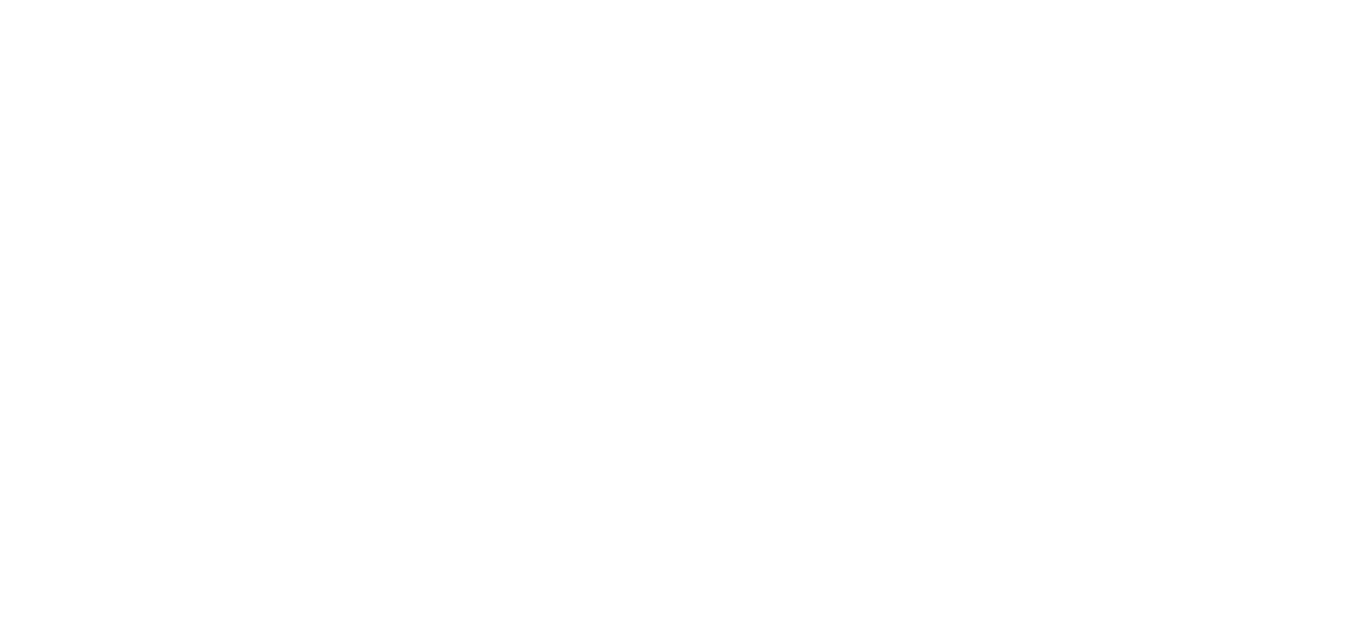 scroll, scrollTop: 0, scrollLeft: 0, axis: both 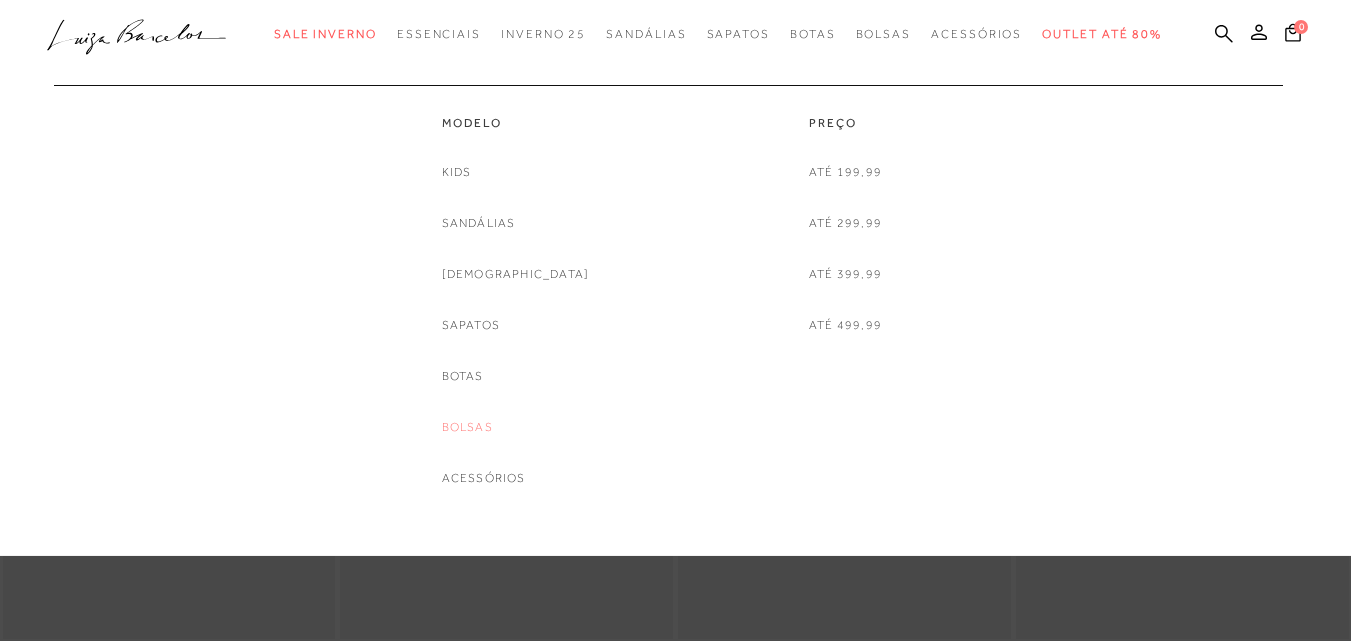click on "Bolsas" at bounding box center [467, 427] 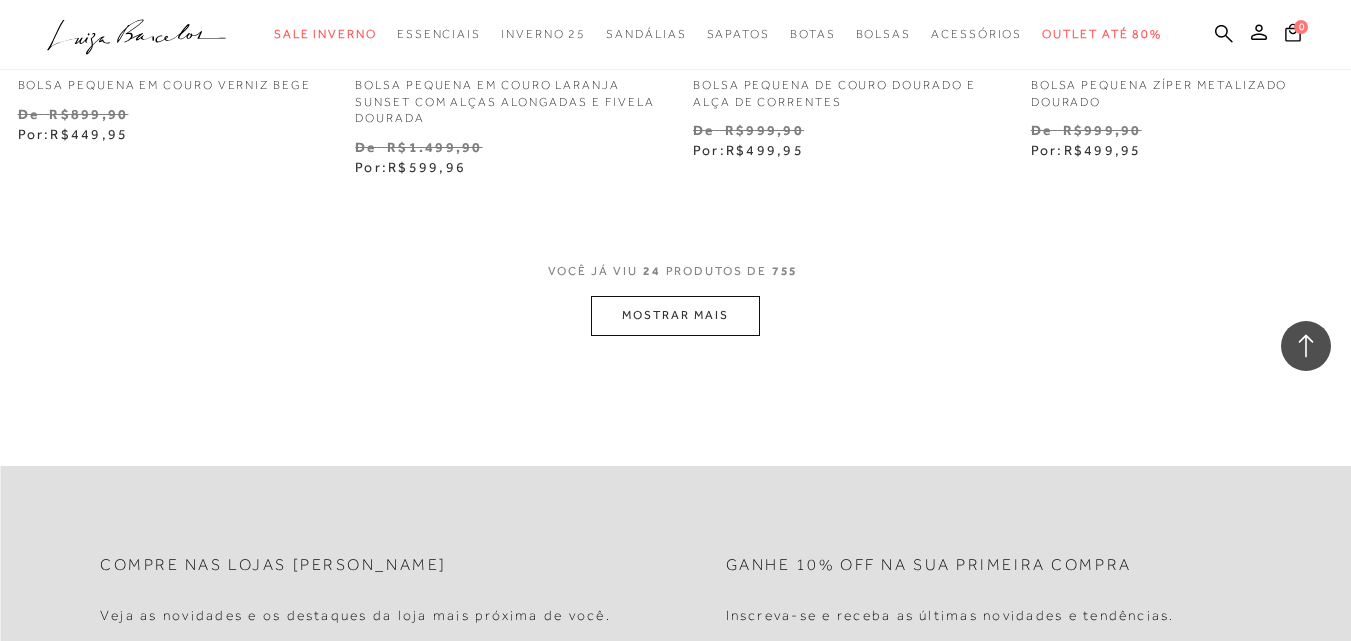 scroll, scrollTop: 3900, scrollLeft: 0, axis: vertical 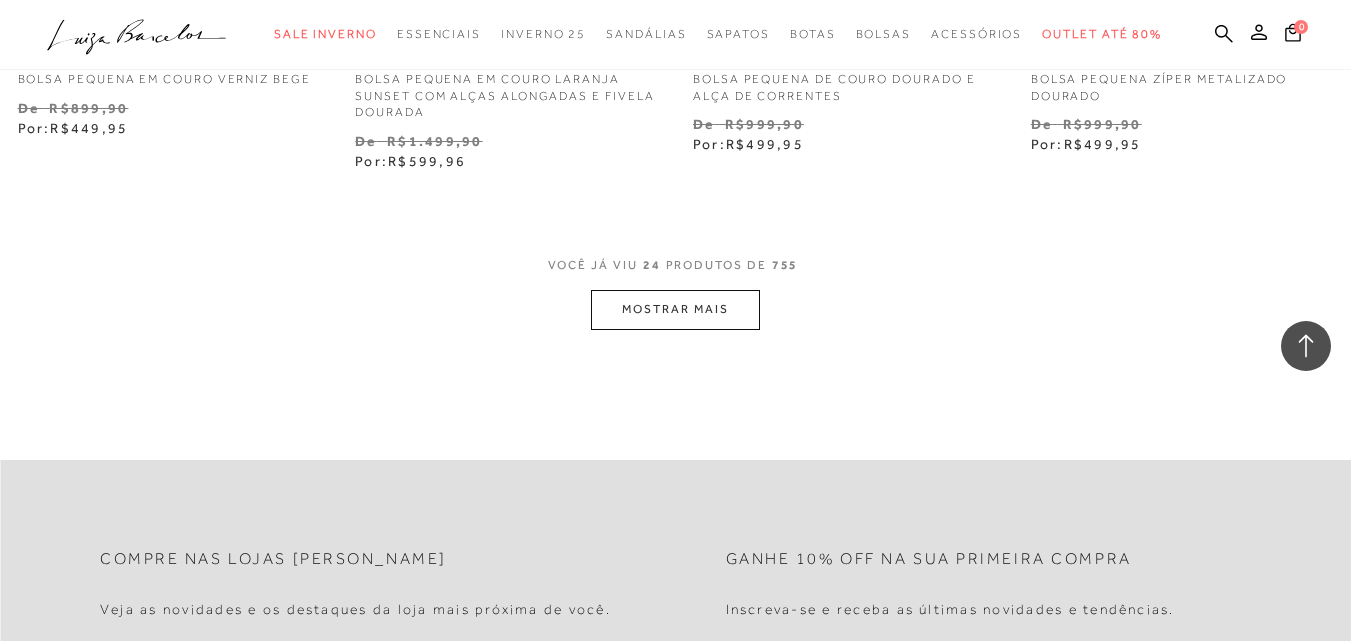 click on "MOSTRAR MAIS" at bounding box center [675, 309] 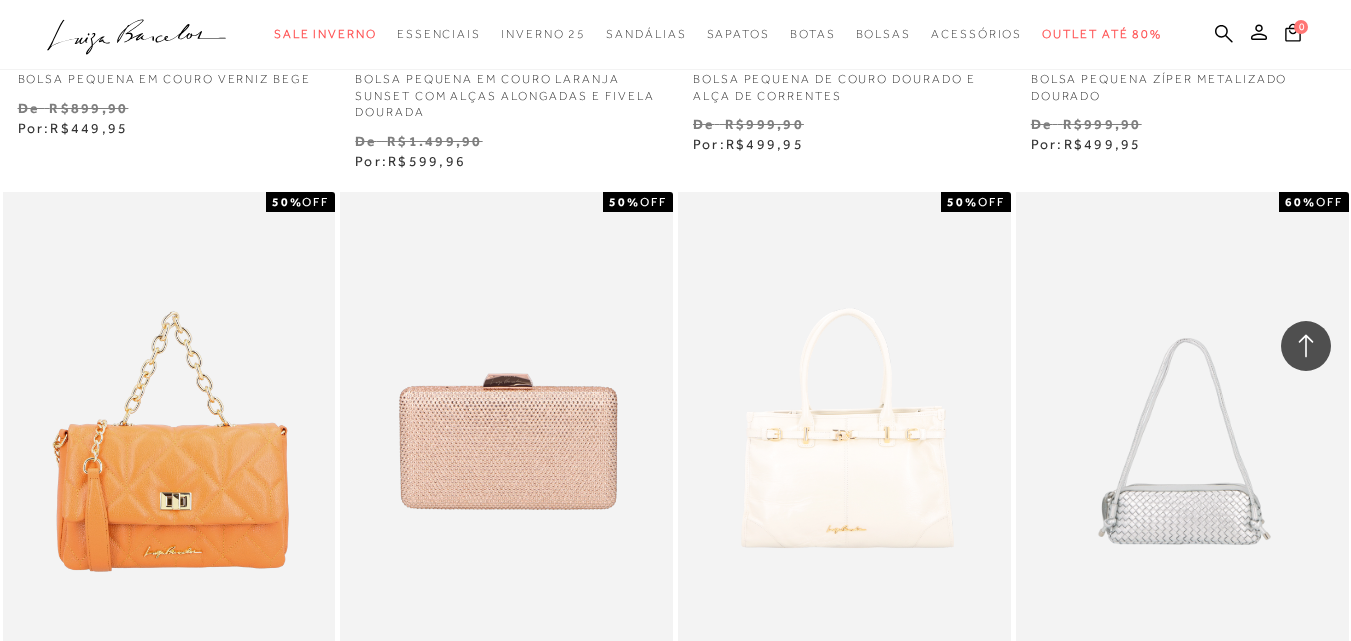 click on "FILTRAR" at bounding box center (1157, -3807) 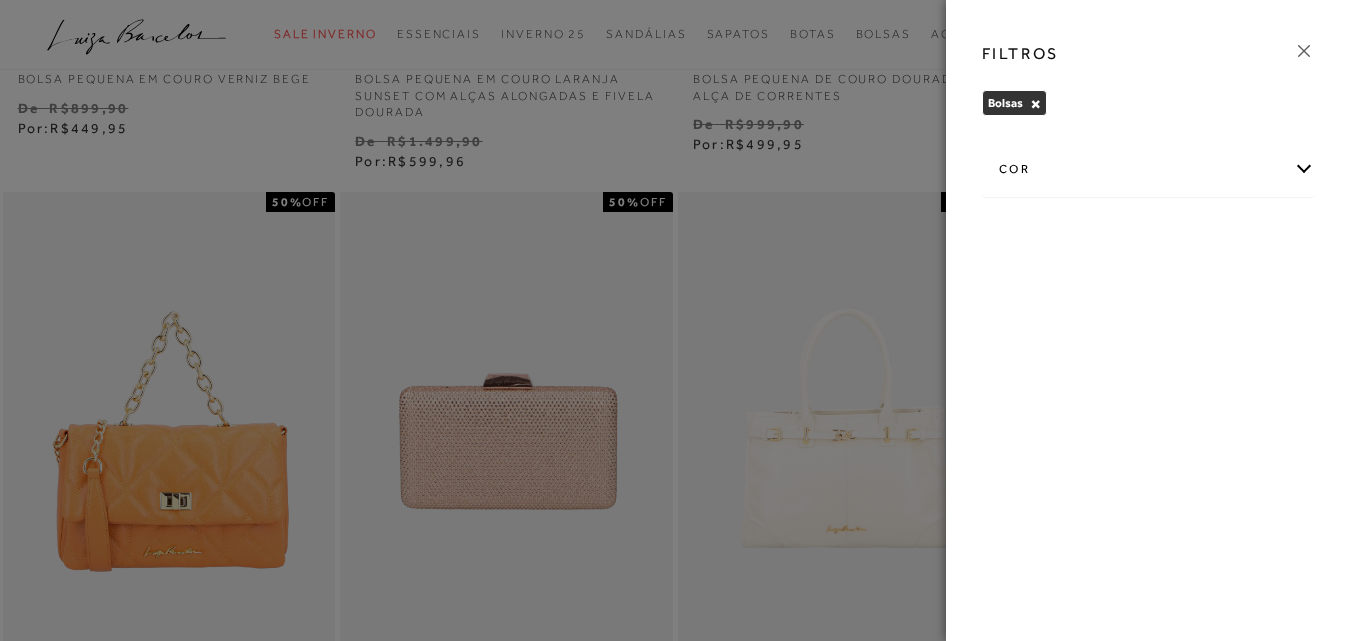 scroll, scrollTop: 0, scrollLeft: 0, axis: both 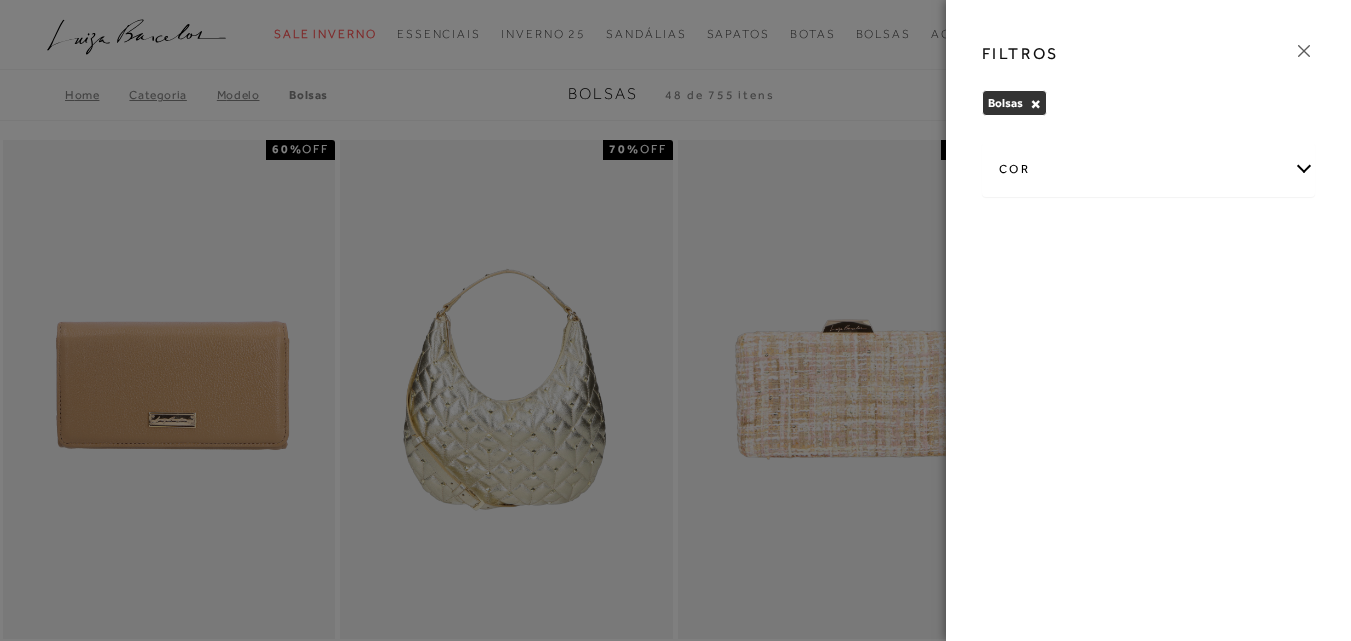 click on "cor" at bounding box center (1148, 169) 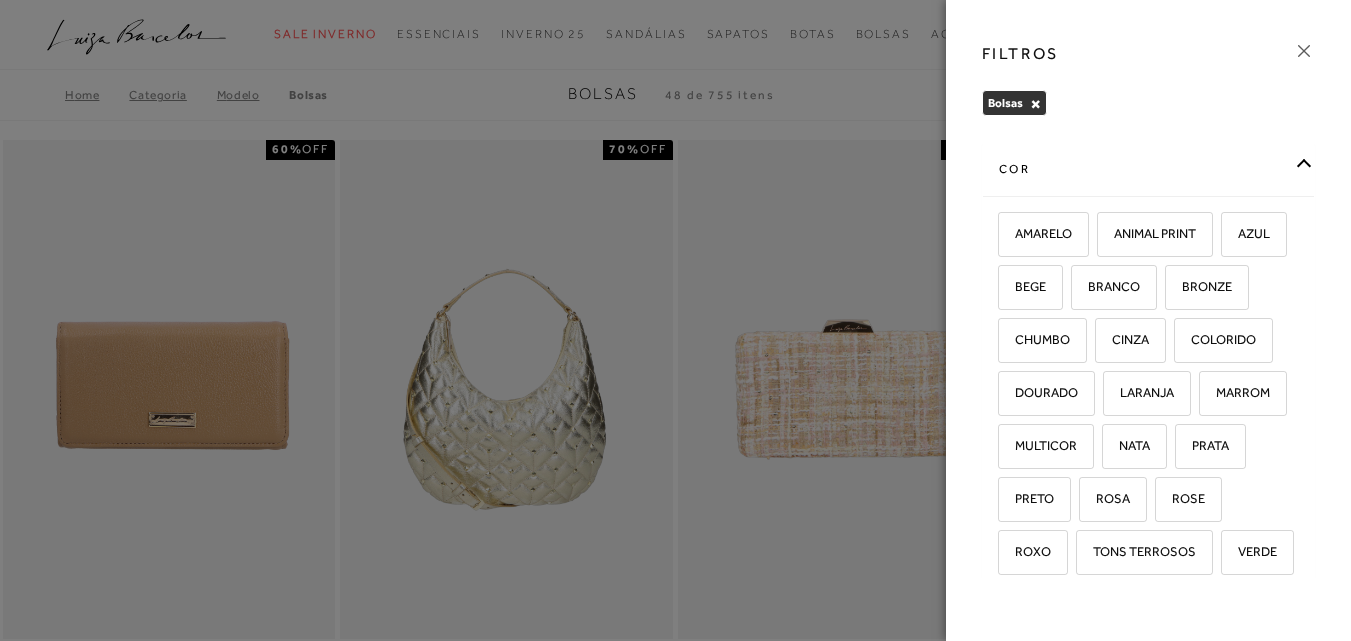 click on "cor
AMARELO
-" at bounding box center [1148, 357] 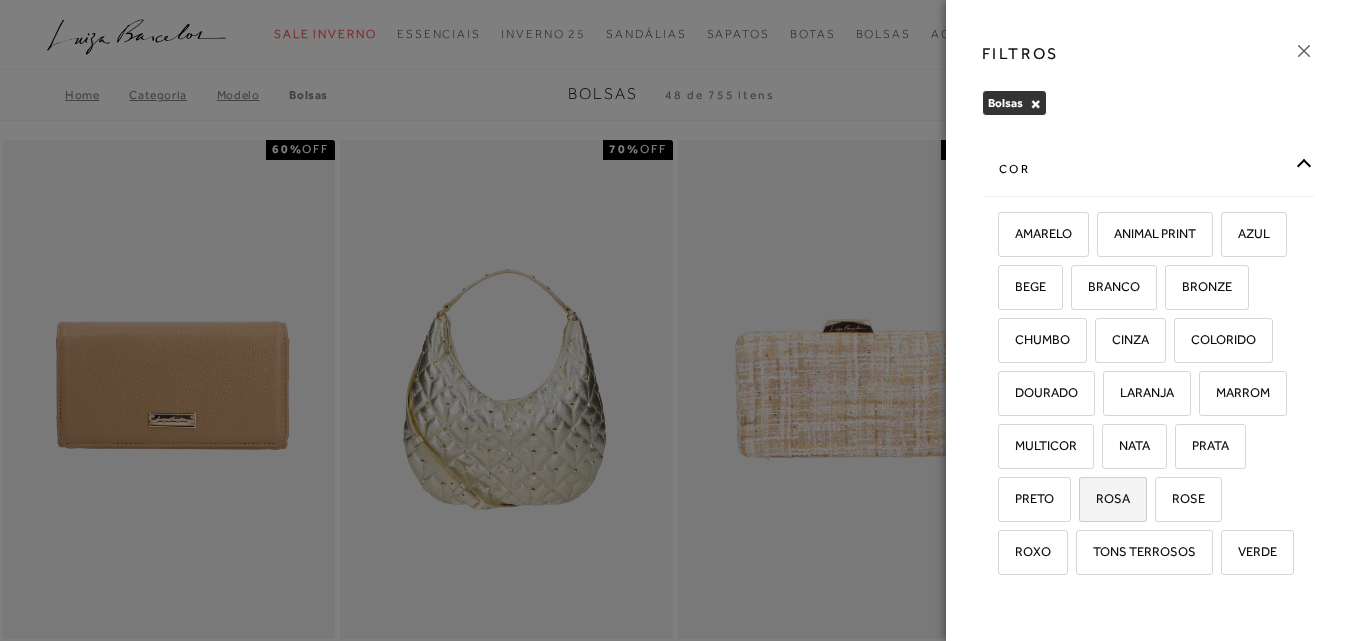 click on "ROSA" at bounding box center [1113, 499] 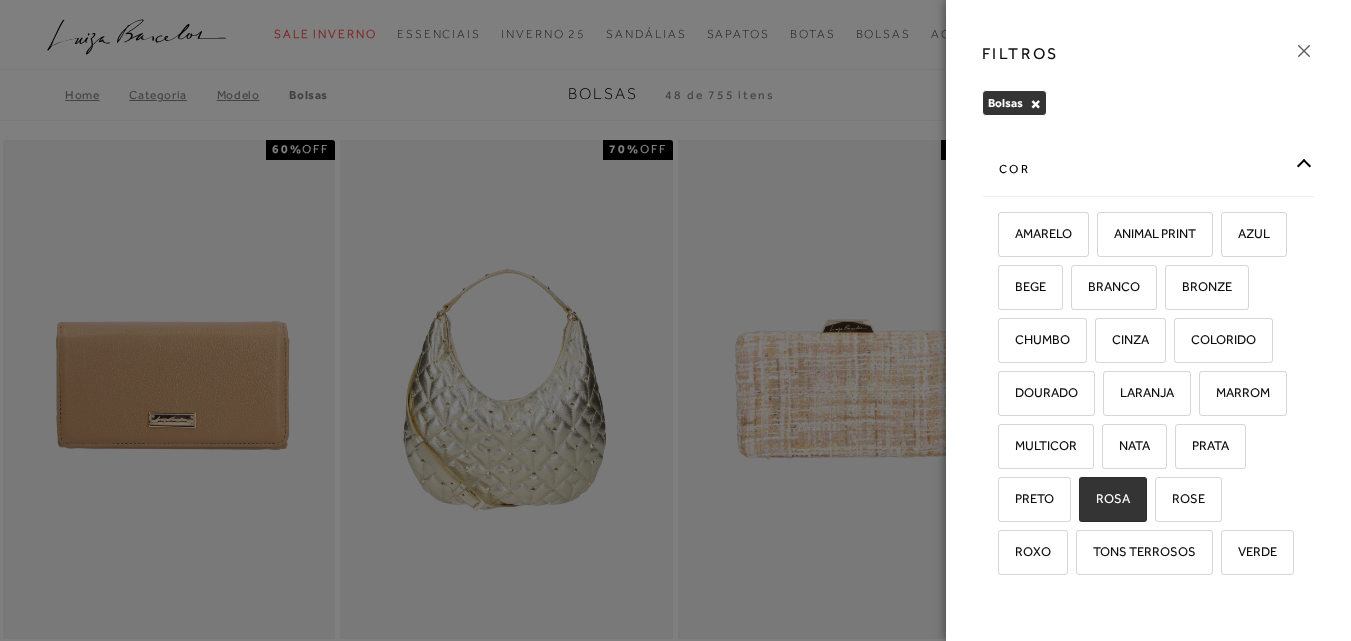 checkbox on "true" 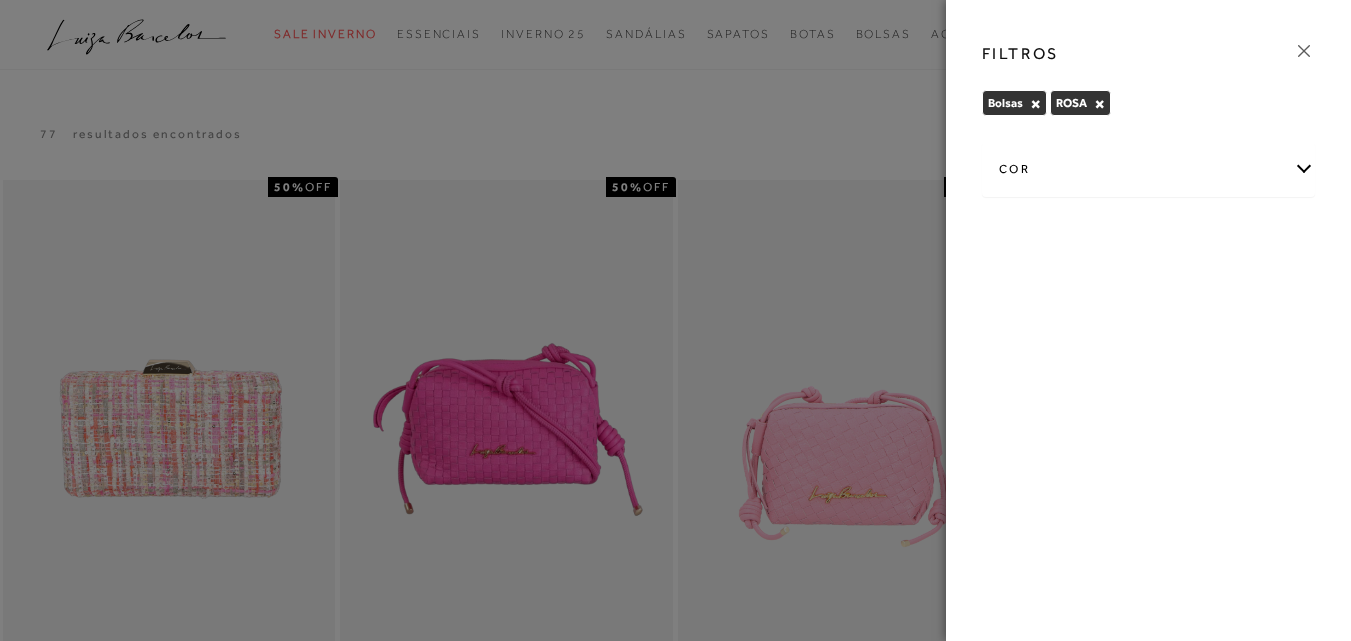click at bounding box center [675, 320] 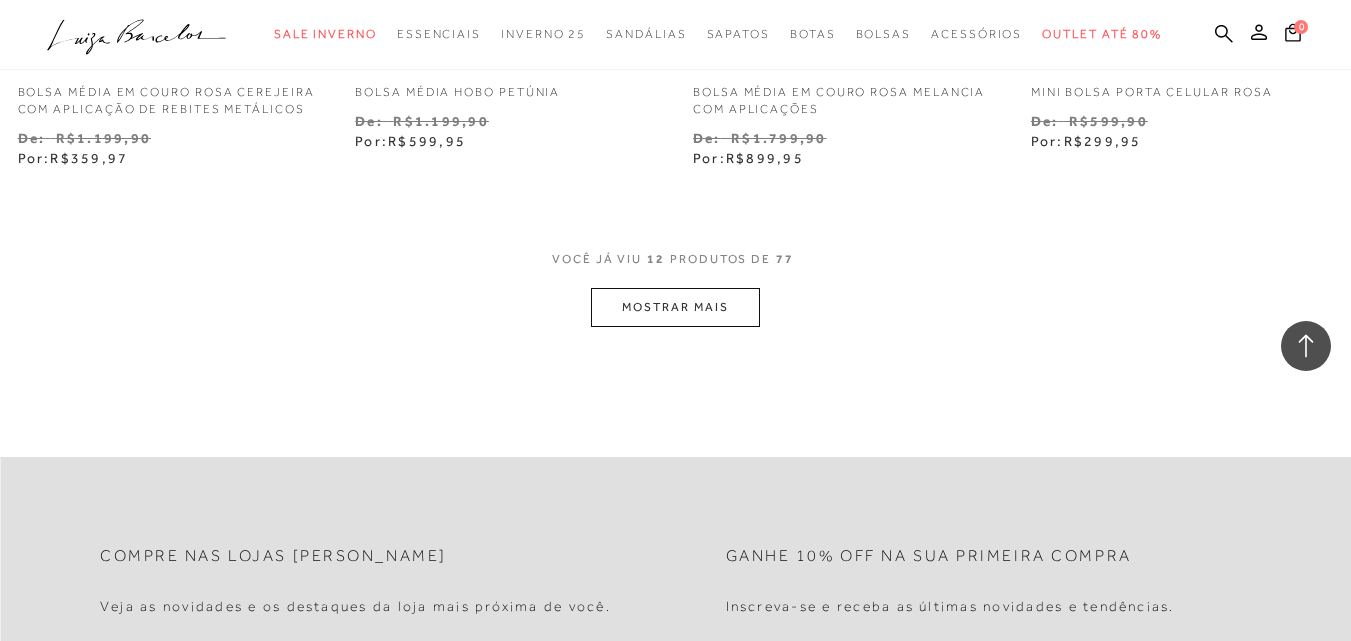 scroll, scrollTop: 2000, scrollLeft: 0, axis: vertical 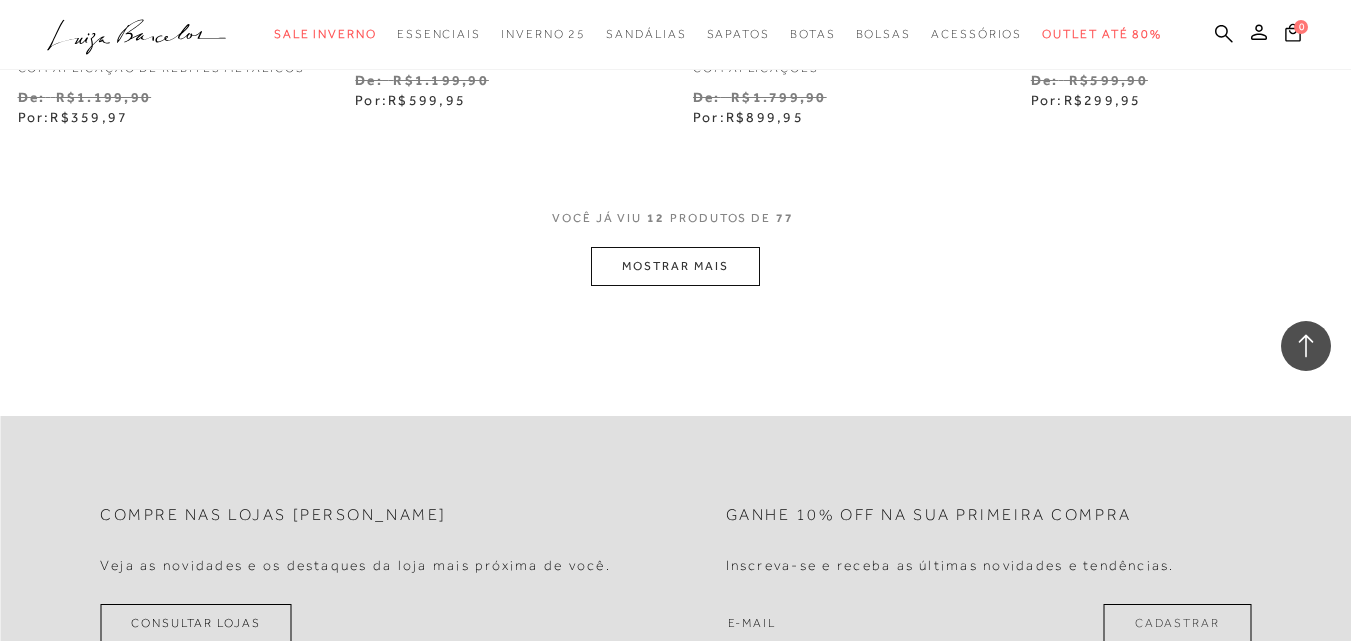 click on "MOSTRAR MAIS" at bounding box center (675, 266) 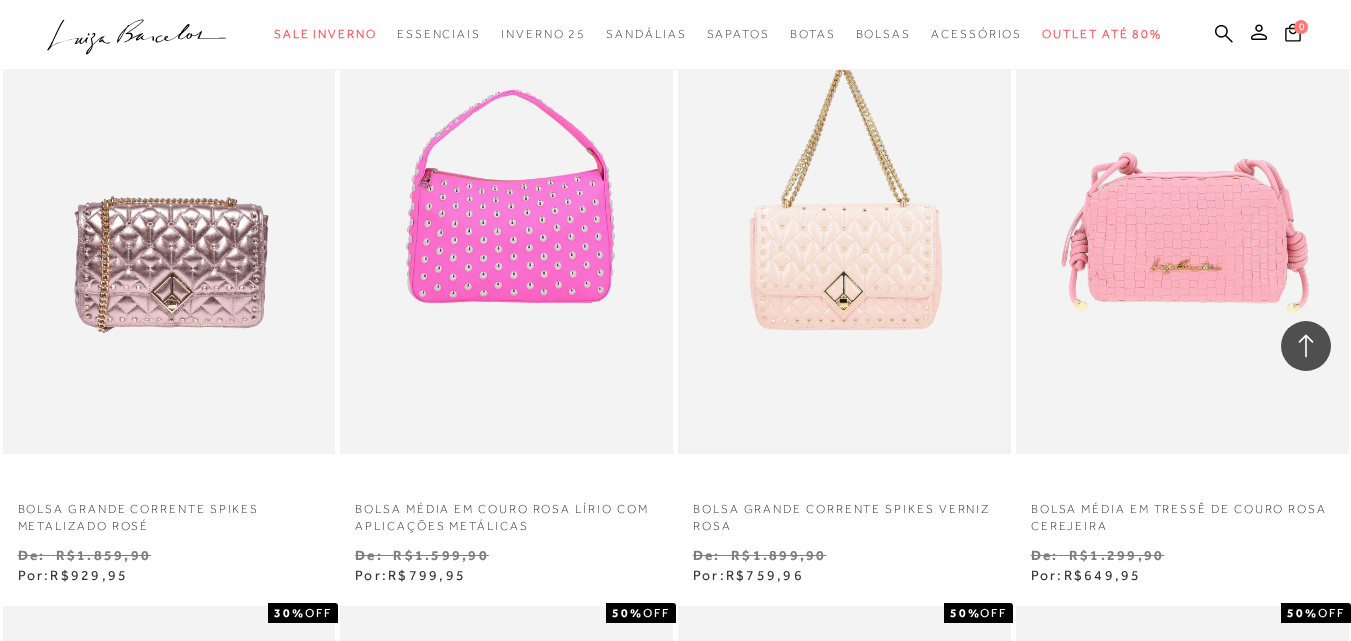 scroll, scrollTop: 2200, scrollLeft: 0, axis: vertical 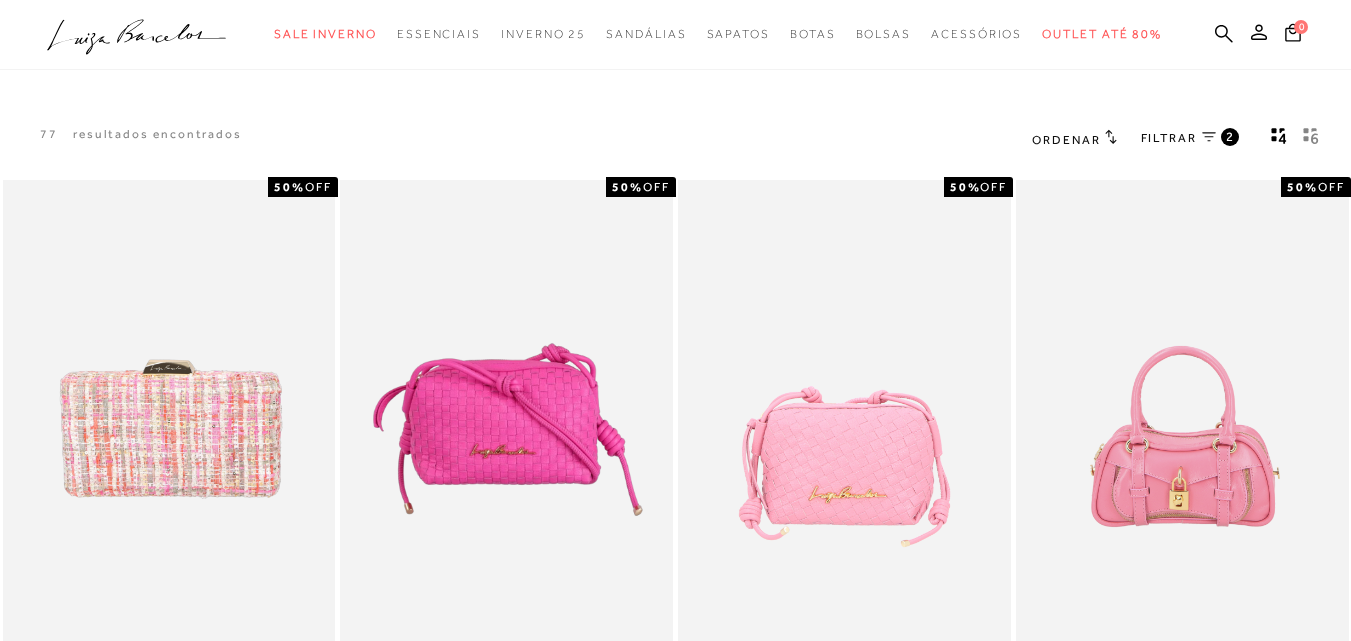 click on "FILTRAR
2" at bounding box center [1190, 139] 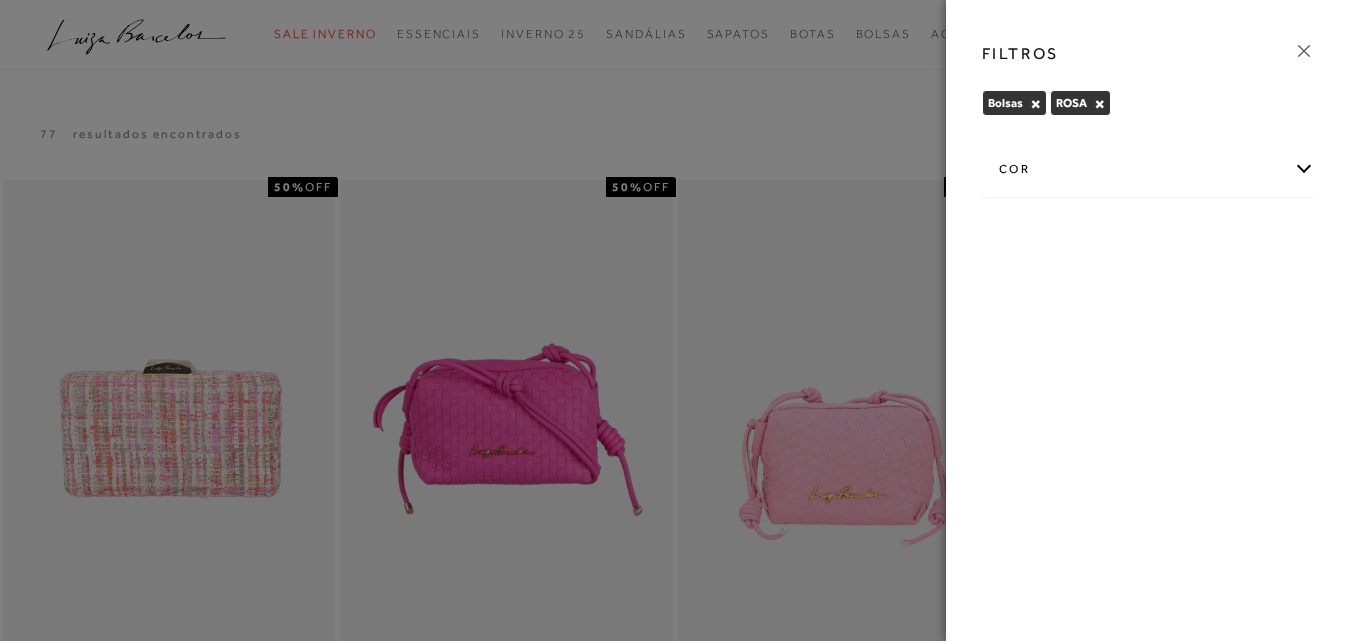 click on "cor" at bounding box center [1148, 169] 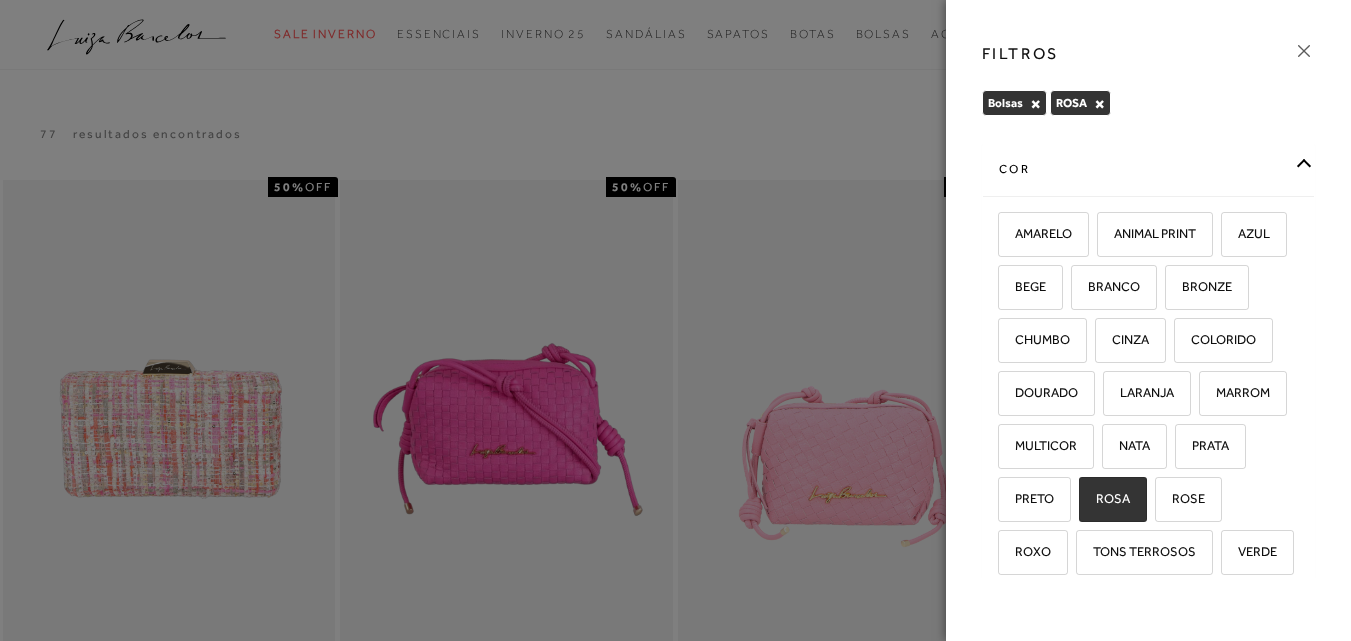 click on "×" at bounding box center [1099, 104] 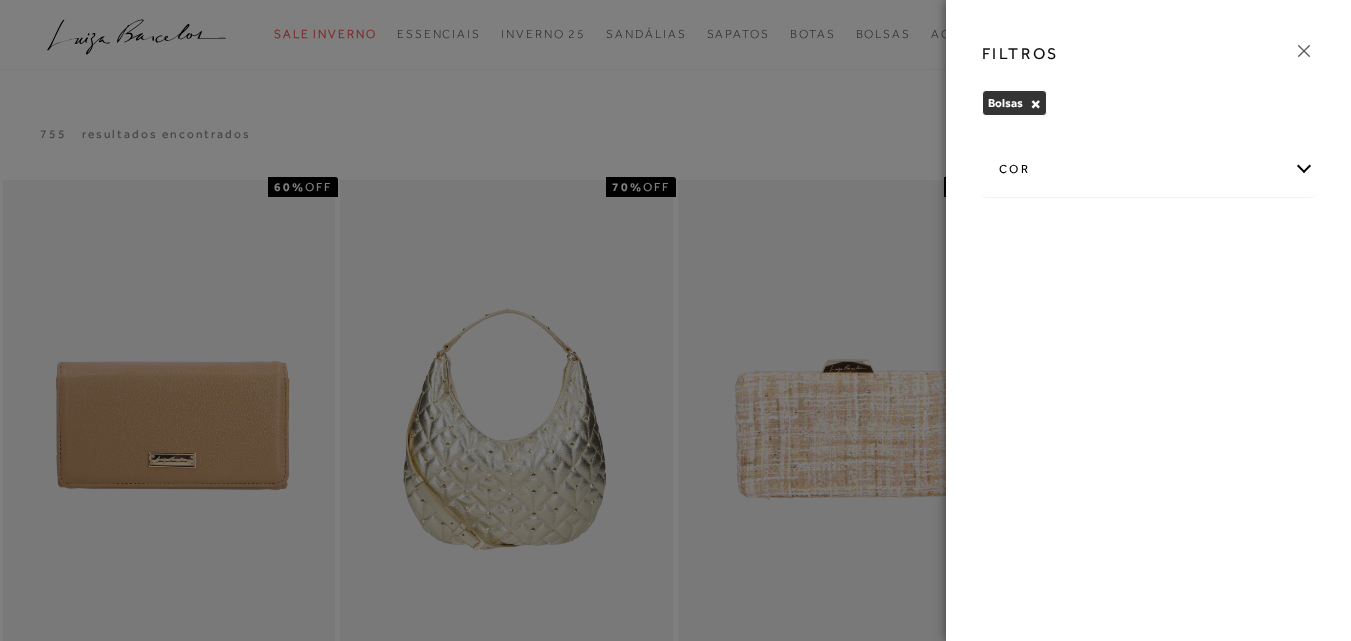 click on "Bolsas
×
Limpar todos os refinamentos" at bounding box center (1148, 106) 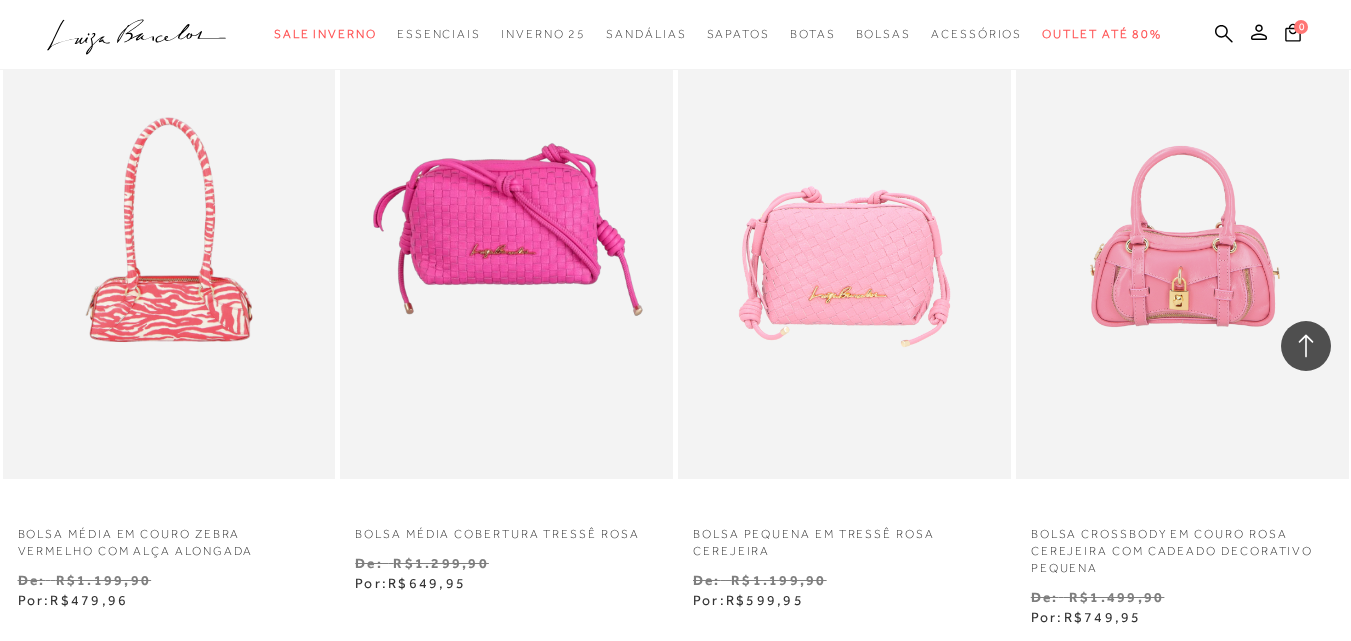 scroll, scrollTop: 1700, scrollLeft: 0, axis: vertical 